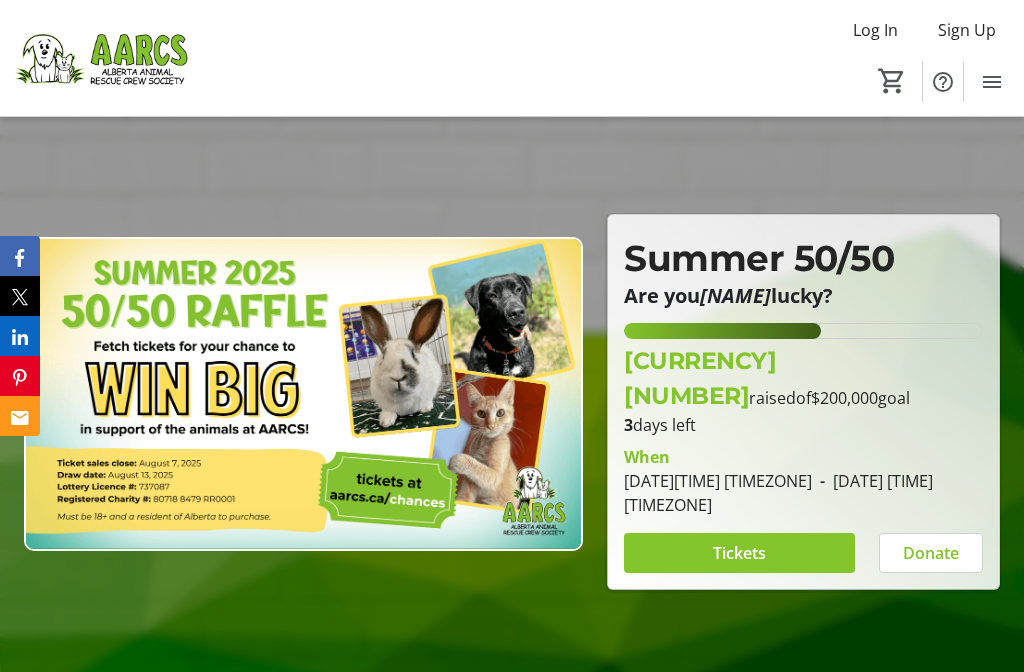 scroll, scrollTop: 77, scrollLeft: 0, axis: vertical 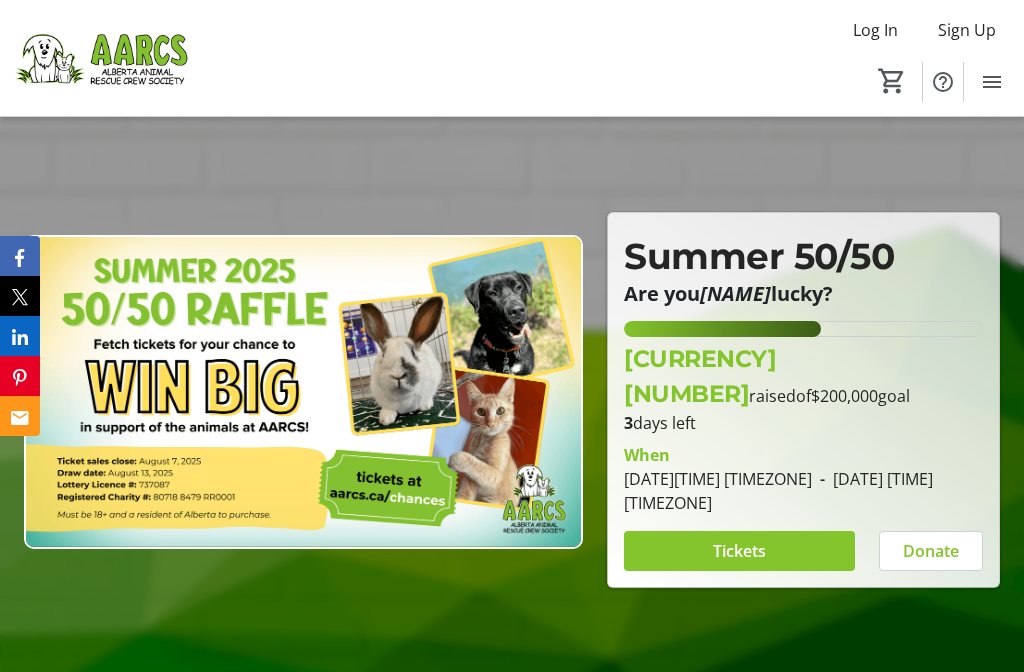 click at bounding box center [739, 551] 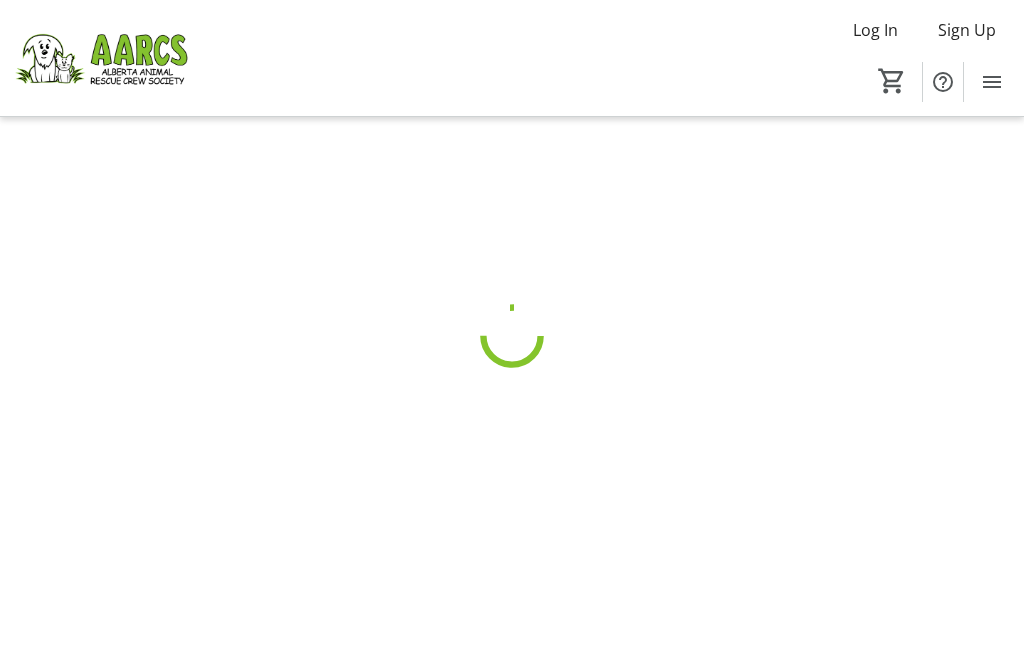 scroll, scrollTop: 0, scrollLeft: 0, axis: both 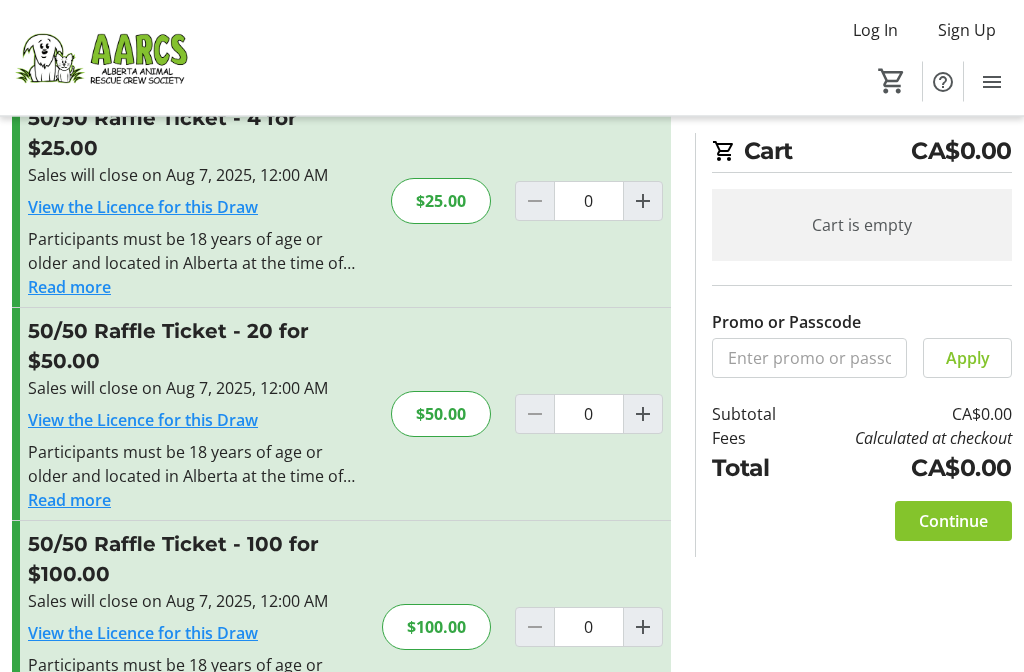 click 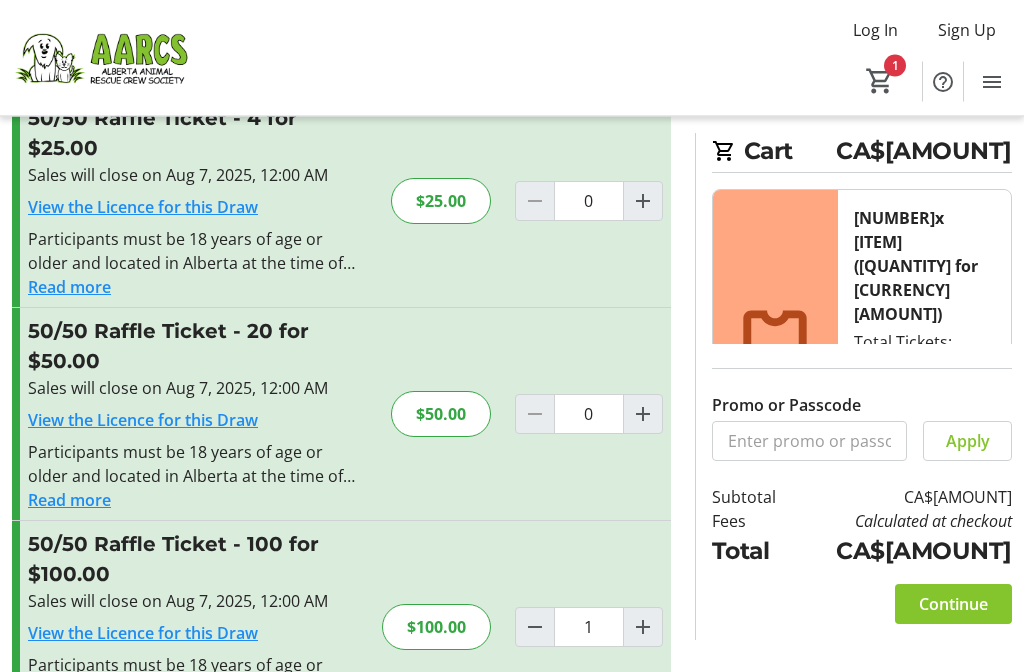 scroll, scrollTop: 253, scrollLeft: 0, axis: vertical 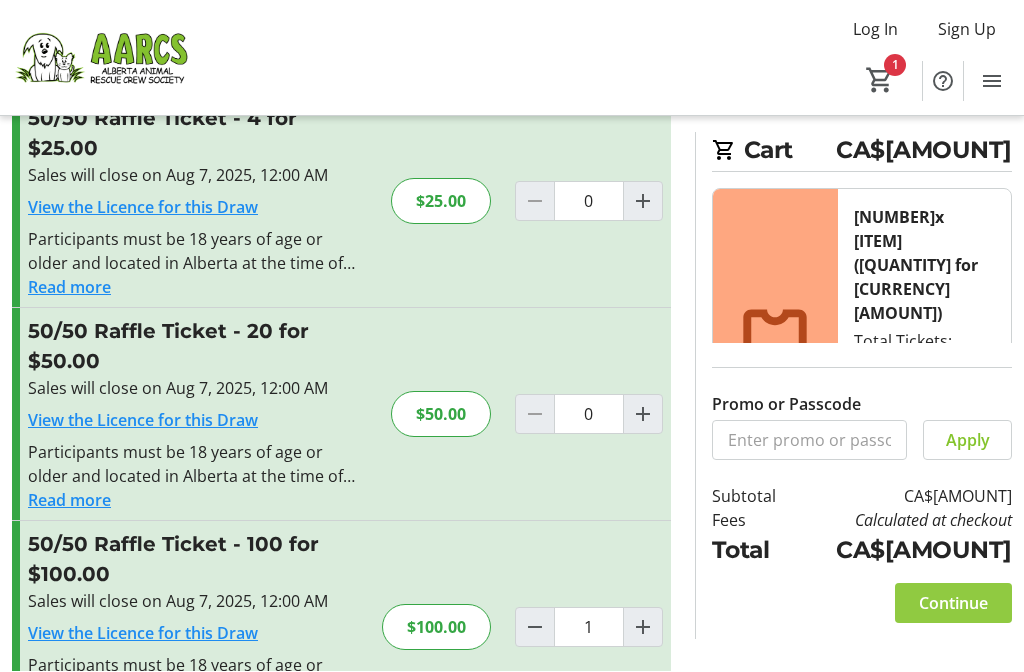 click on "Continue" 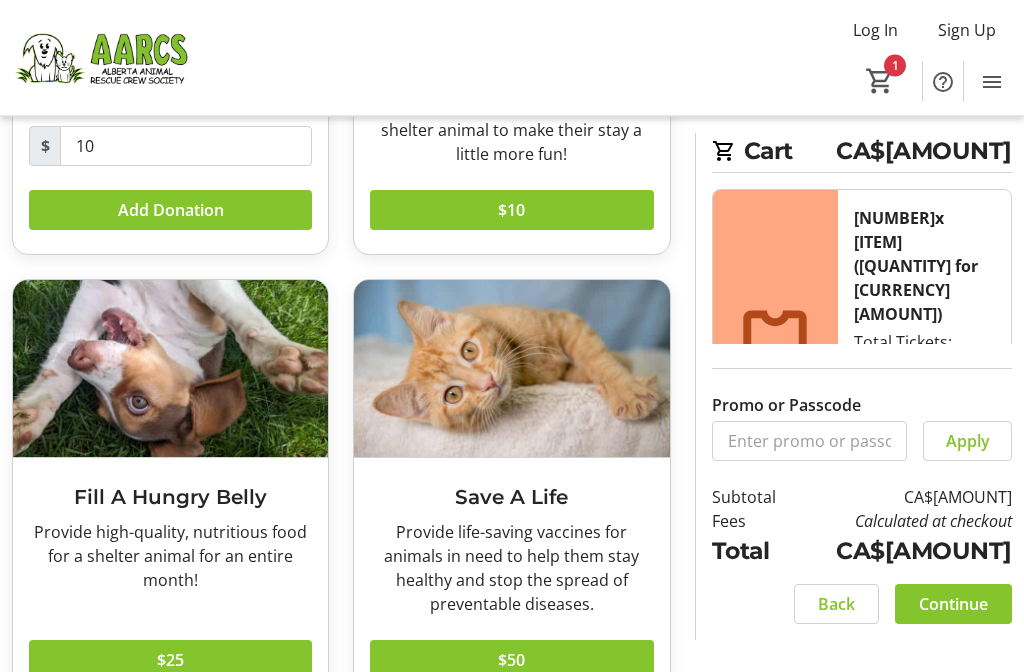 scroll, scrollTop: 372, scrollLeft: 0, axis: vertical 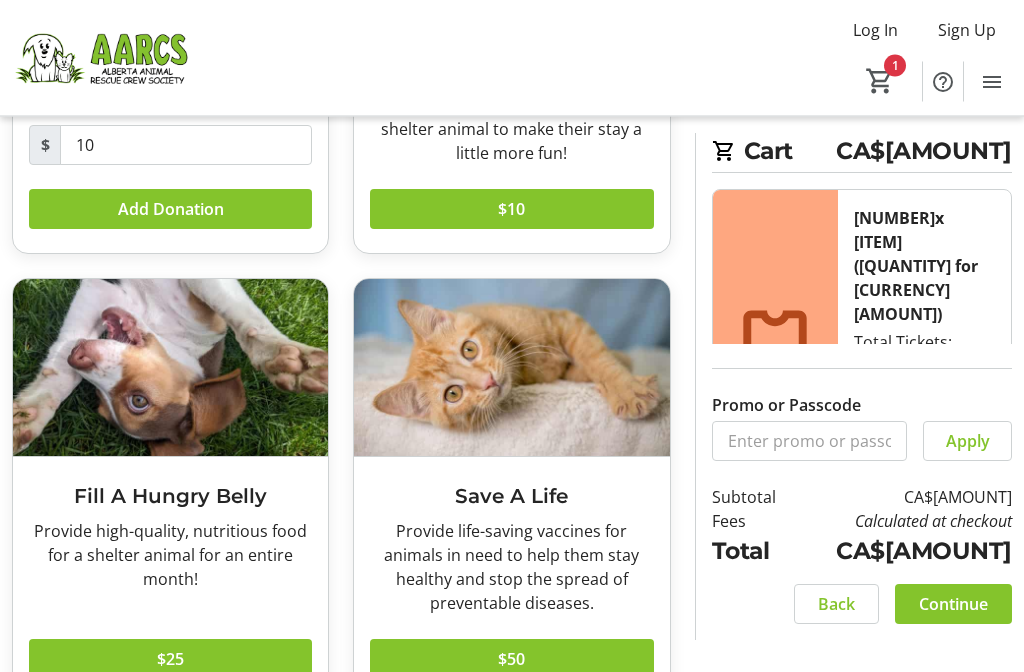 click 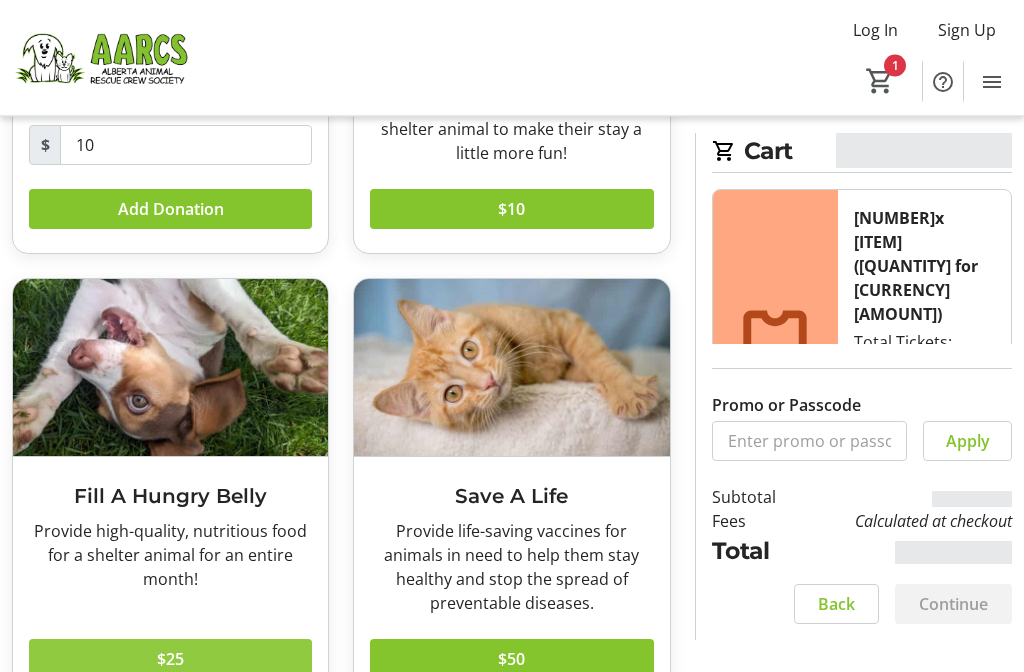 scroll, scrollTop: 372, scrollLeft: 0, axis: vertical 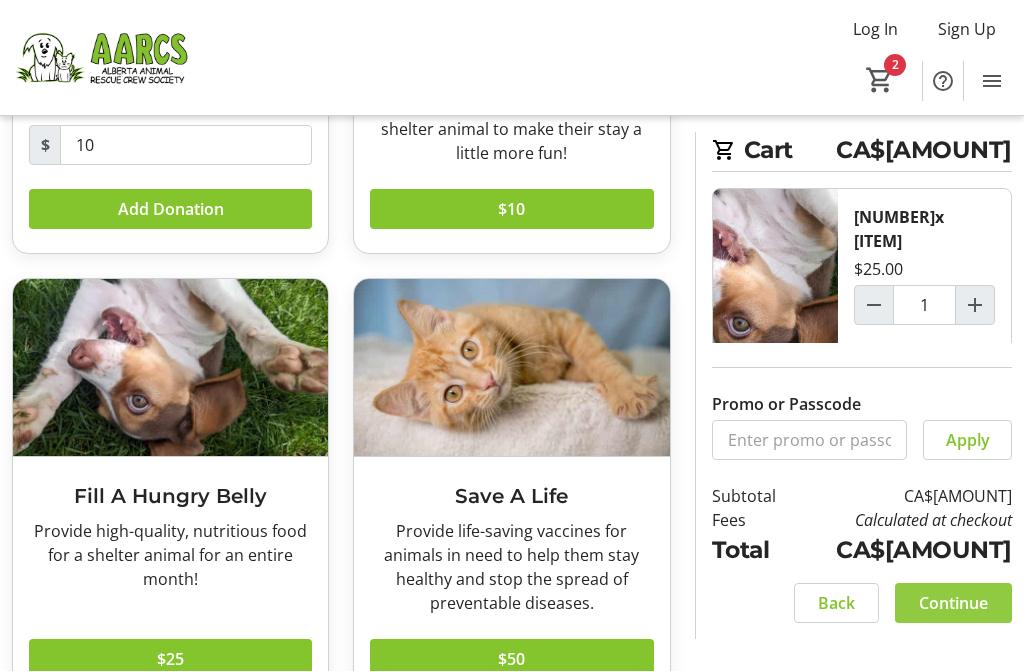 click on "Continue" 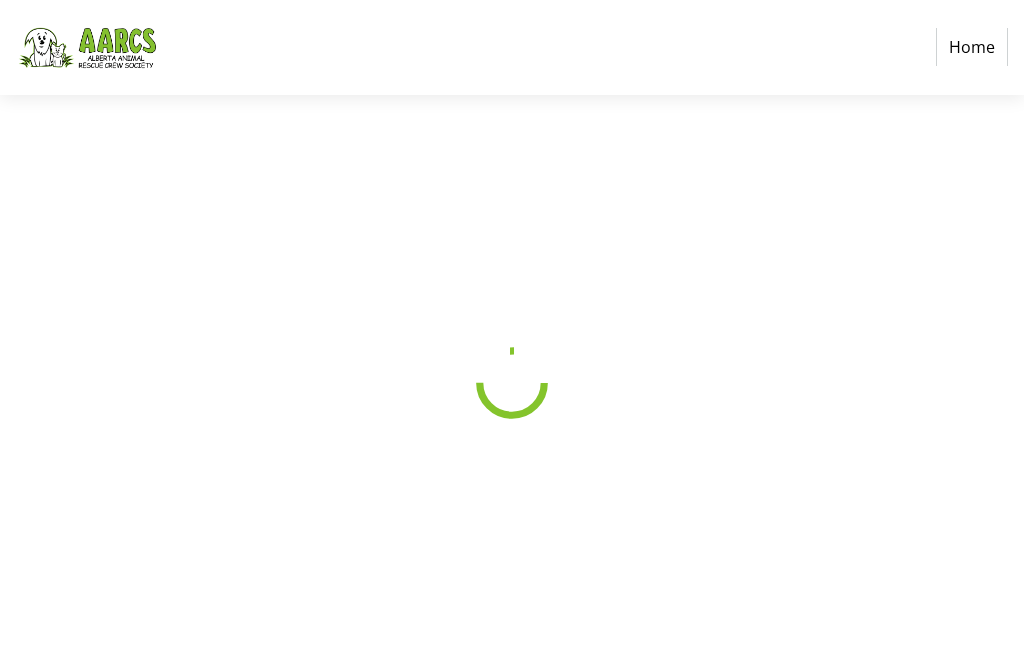scroll, scrollTop: 0, scrollLeft: 0, axis: both 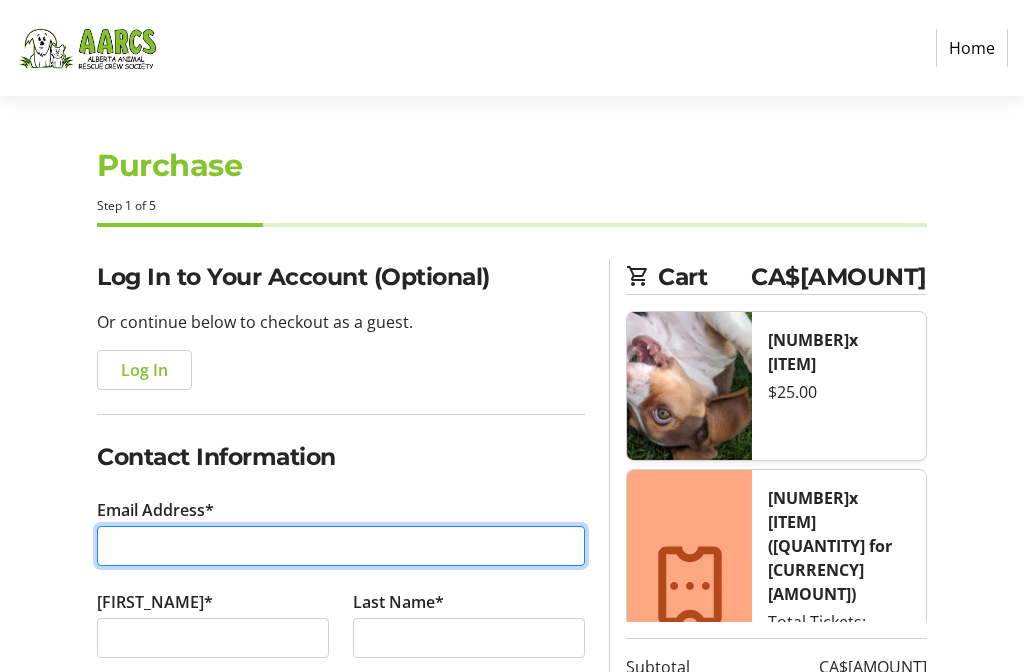 click on "Email Address*" at bounding box center [341, 546] 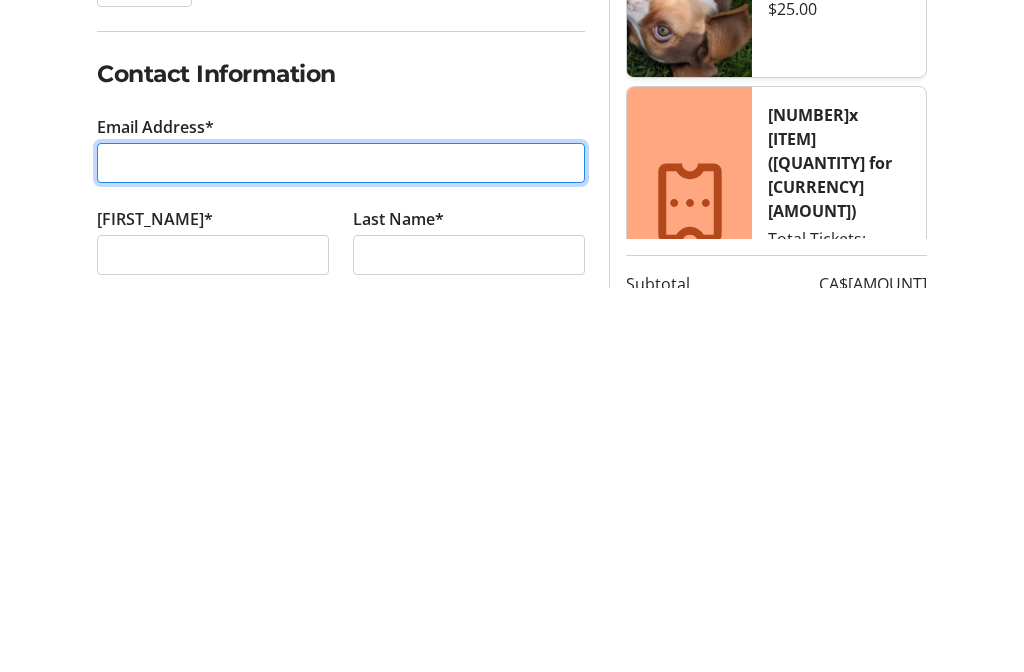 type on "[EMAIL]" 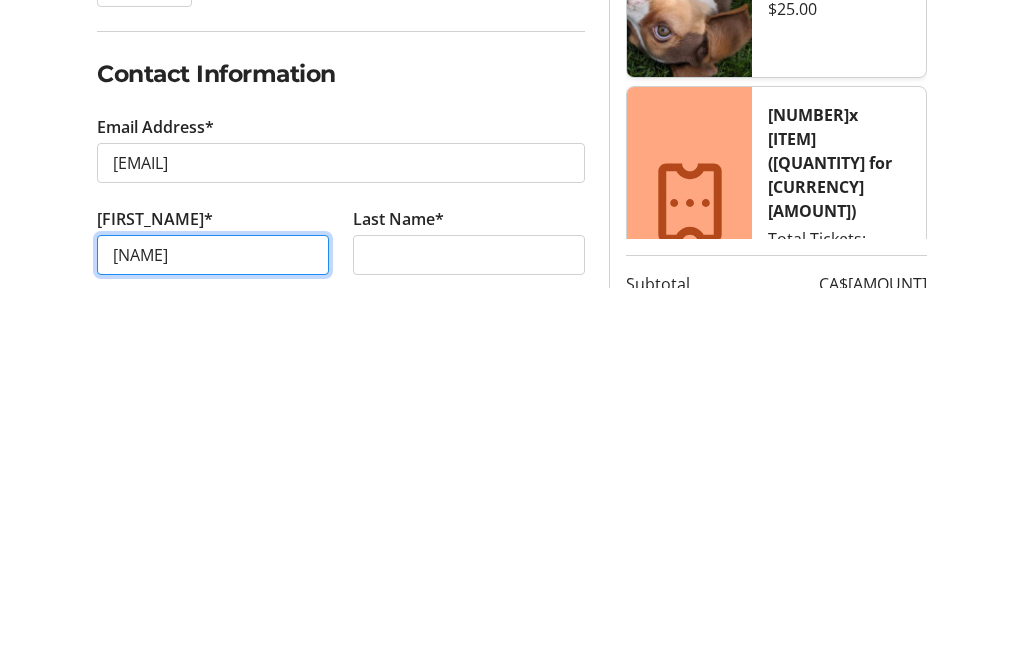 type on "[NAME]" 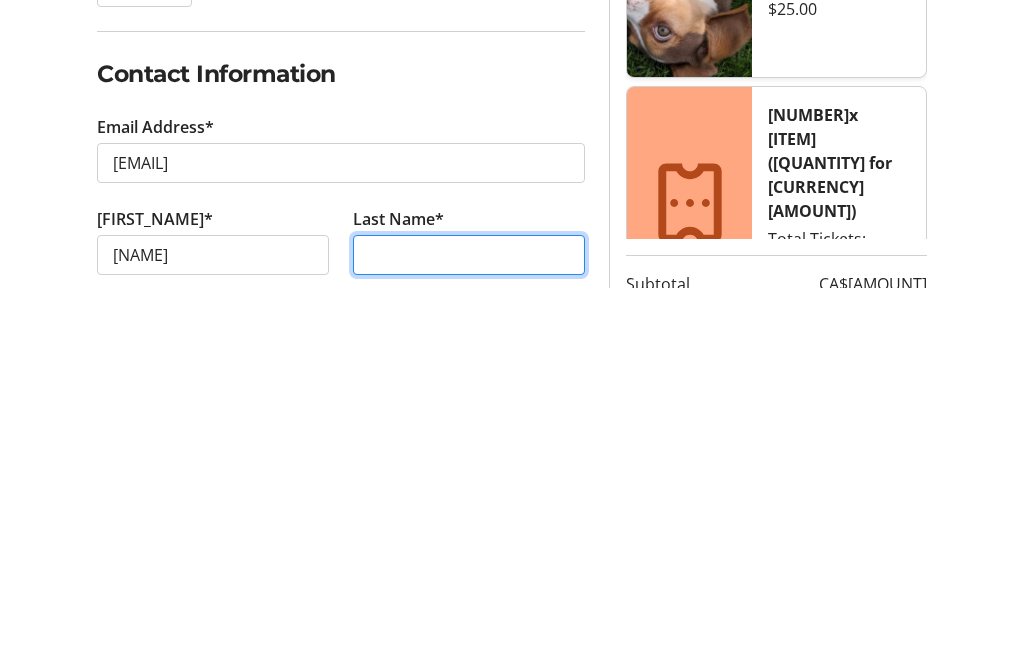 click on "Last Name*" at bounding box center (469, 639) 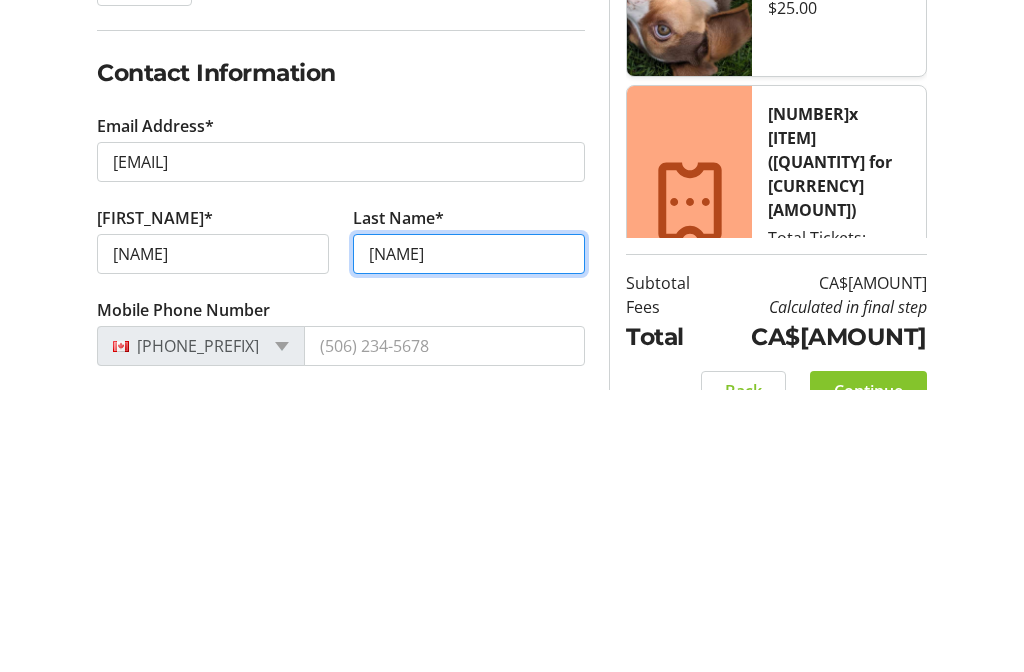 scroll, scrollTop: 107, scrollLeft: 0, axis: vertical 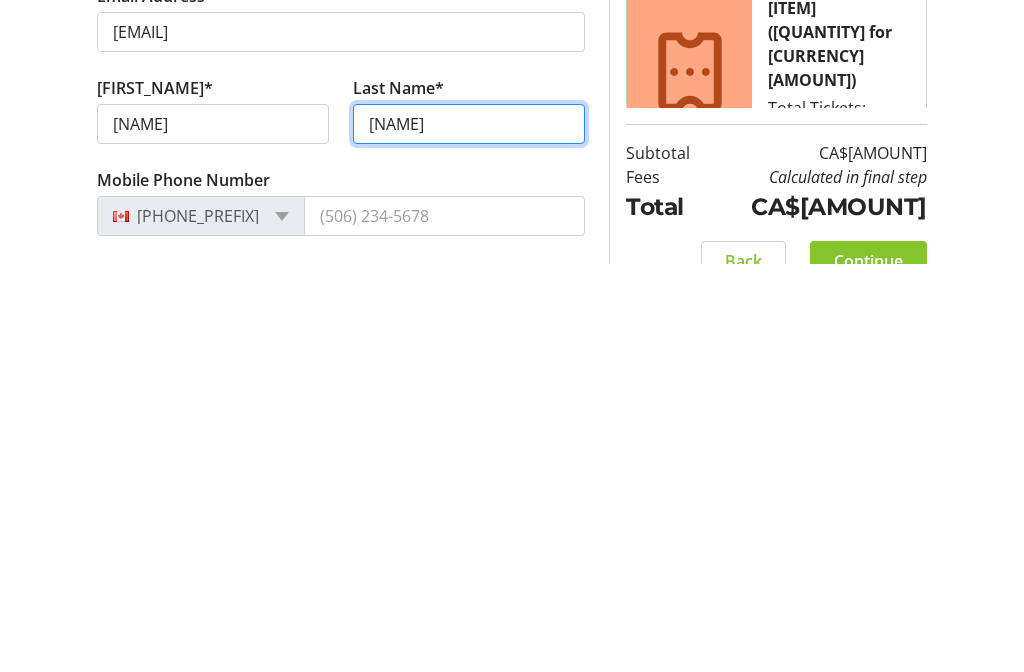 type on "[NAME]" 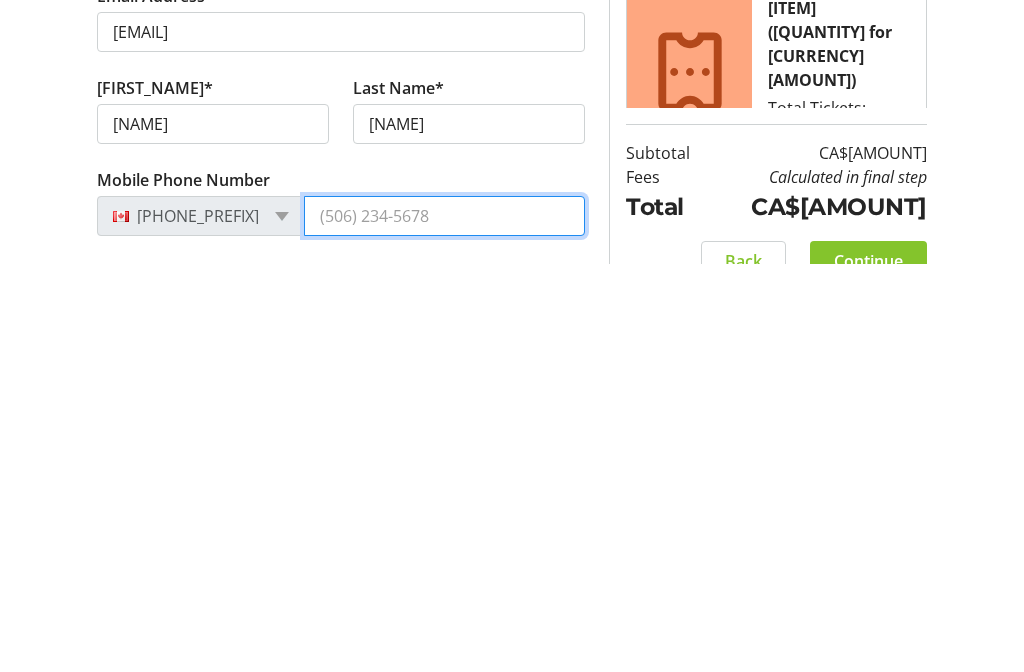 click on "Mobile Phone Number" at bounding box center (444, 624) 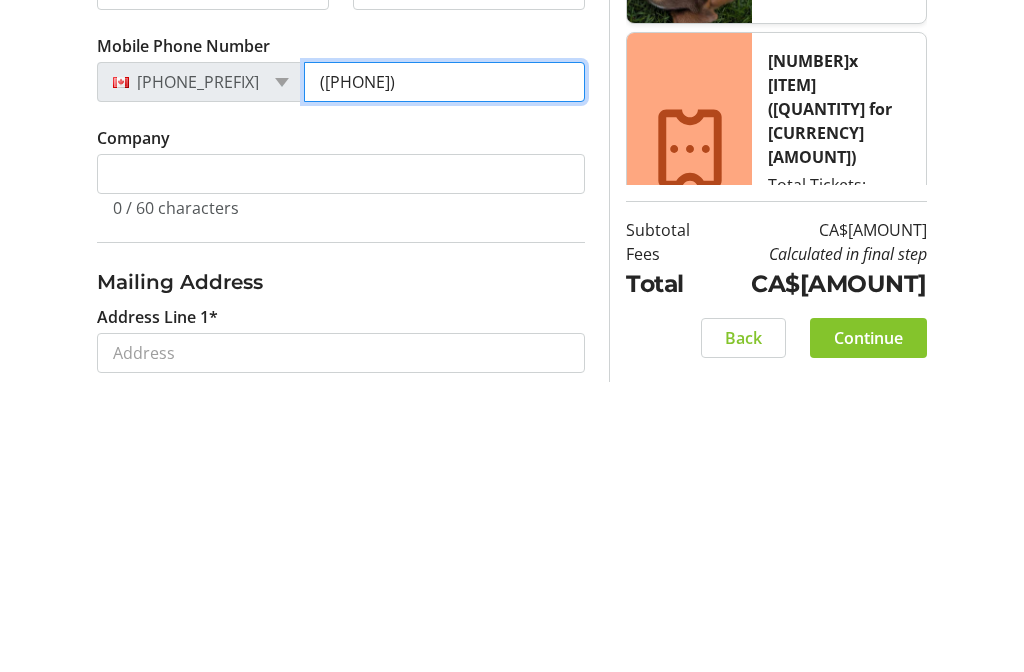 scroll, scrollTop: 361, scrollLeft: 0, axis: vertical 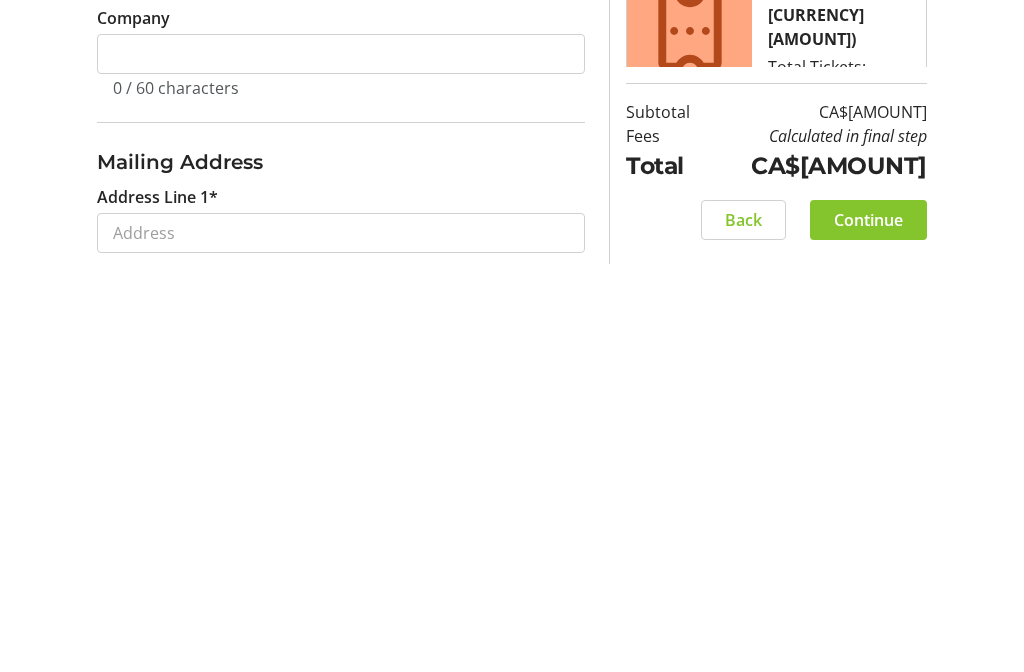 type on "([PHONE])" 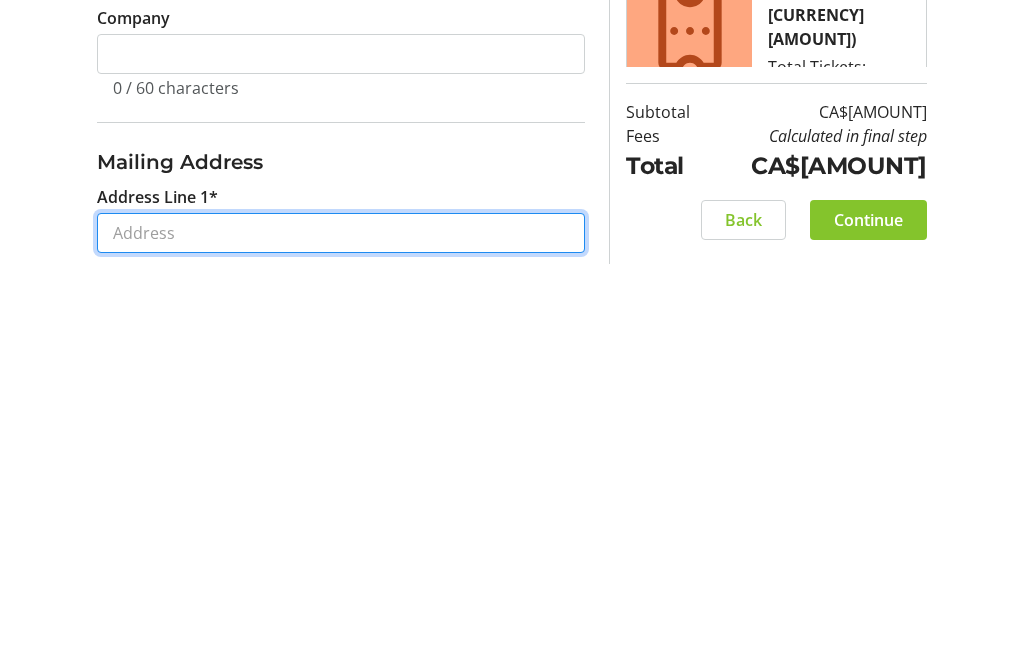click on "Address Line 1*" at bounding box center [341, 641] 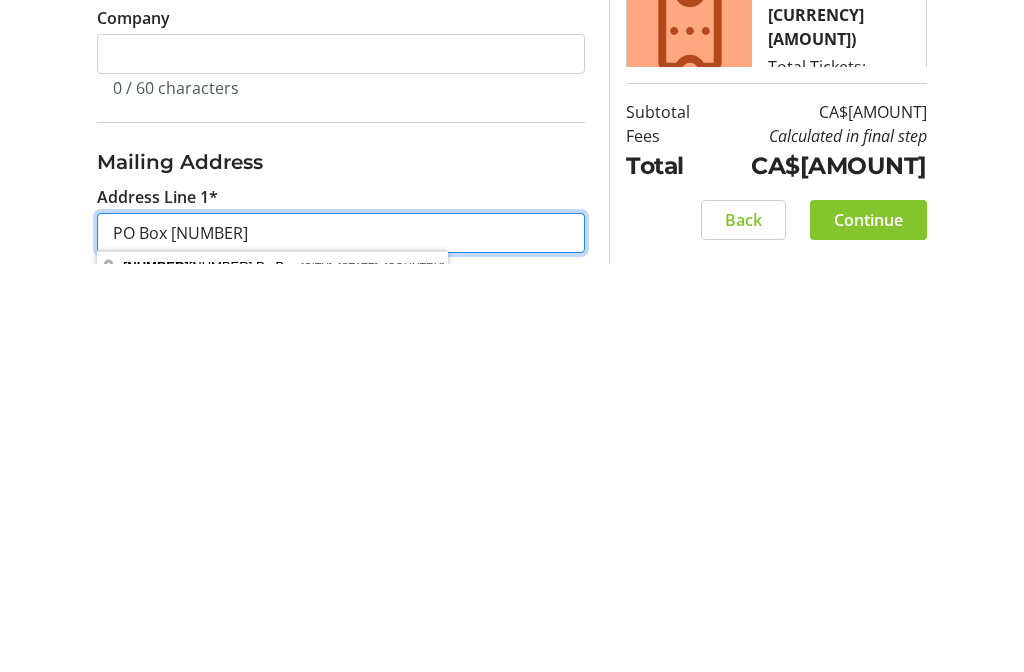 type on "PO Box [NUMBER]" 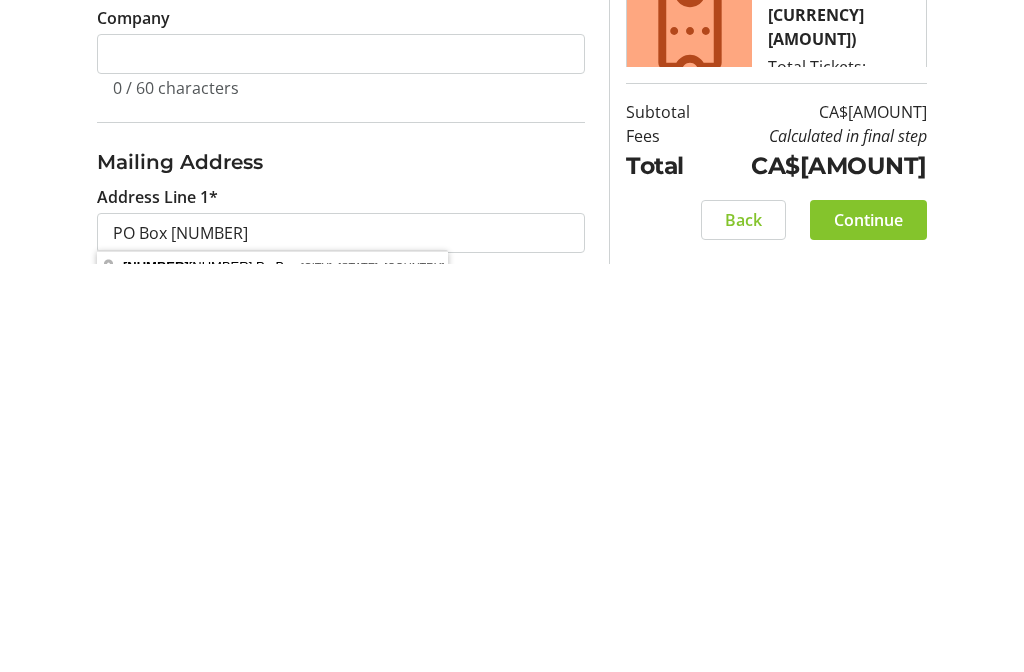 click on "Address Line 2" 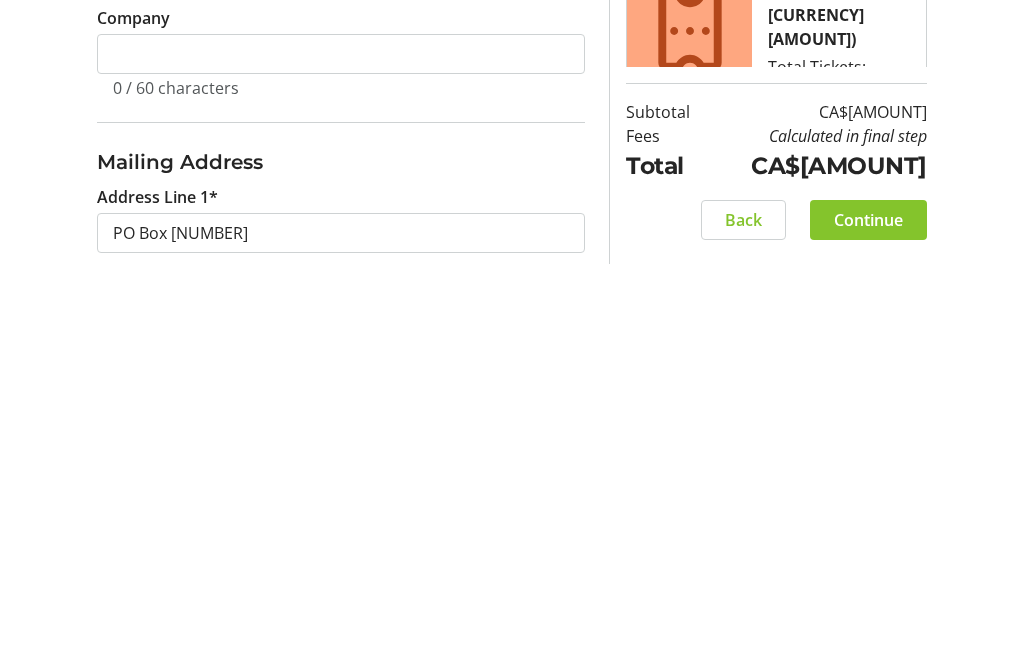 scroll, scrollTop: 770, scrollLeft: 0, axis: vertical 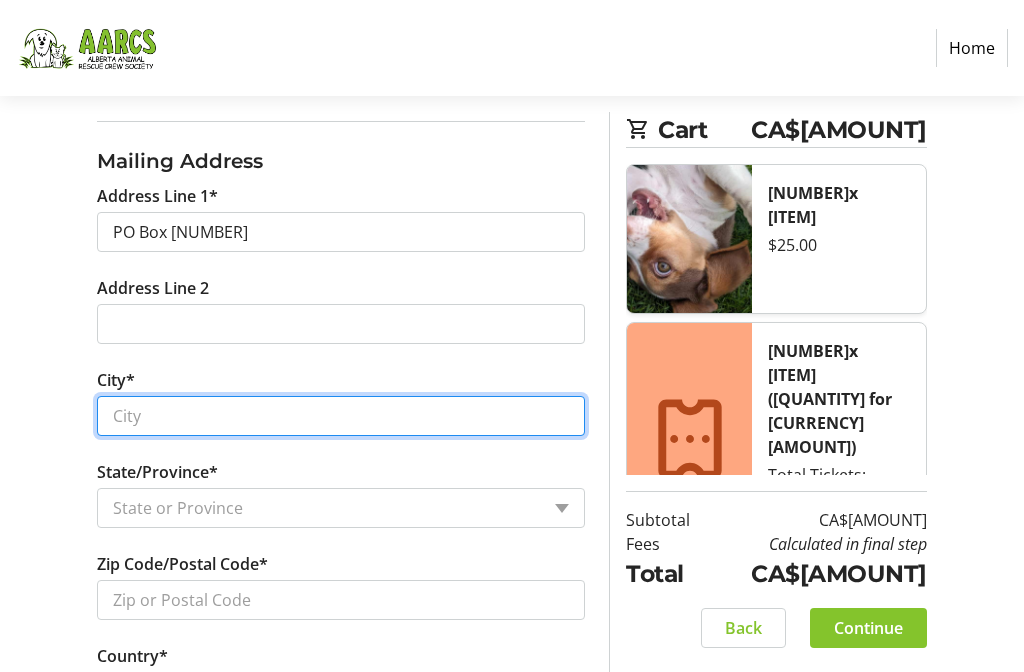 click on "City*" at bounding box center [341, 416] 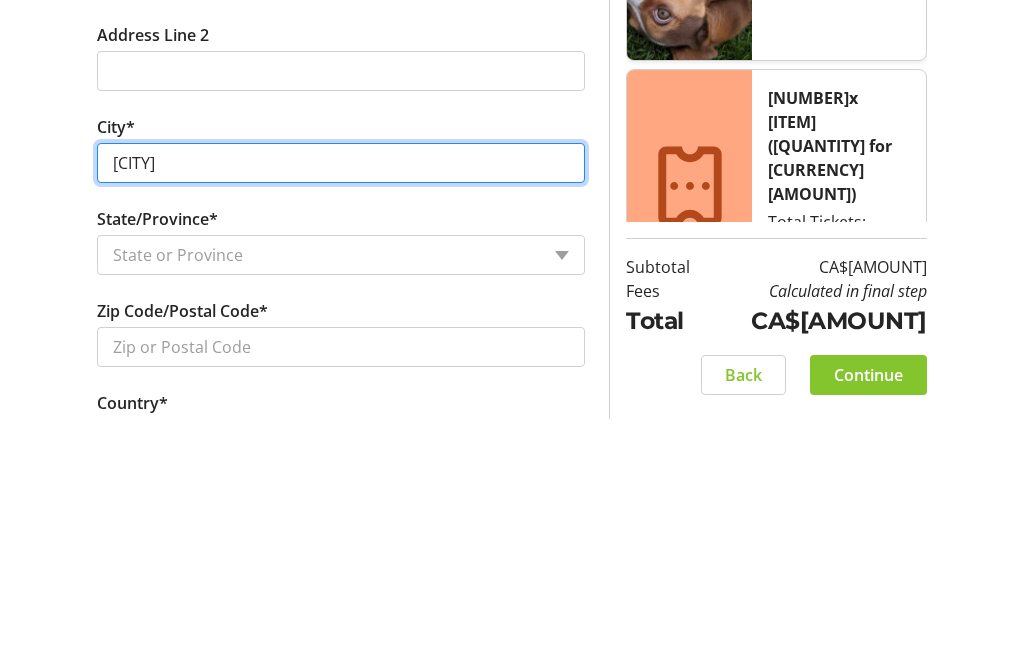 type on "[CITY]" 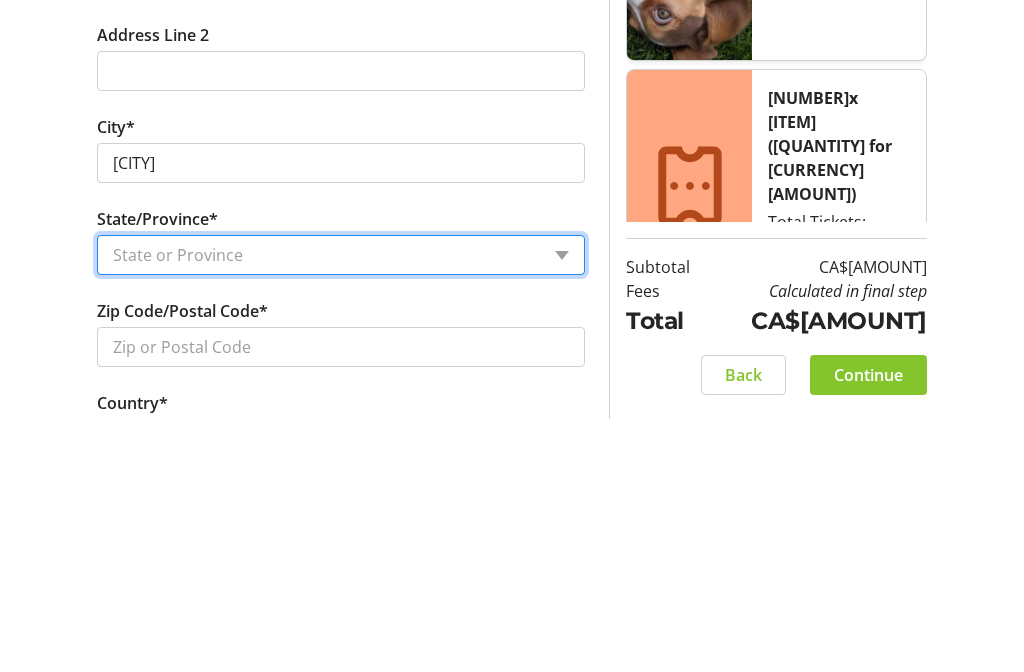 click on "State or Province  State or Province   [PROVINCE]   [PROVINCE]   [PROVINCE]   [PROVINCE]   [PROVINCE]   [PROVINCE]   [PROVINCE]   [PROVINCE]   [PROVINCE]   [PROVINCE]   [TERRITORY]   [TERRITORY]   [TERRITORY]" at bounding box center [341, 509] 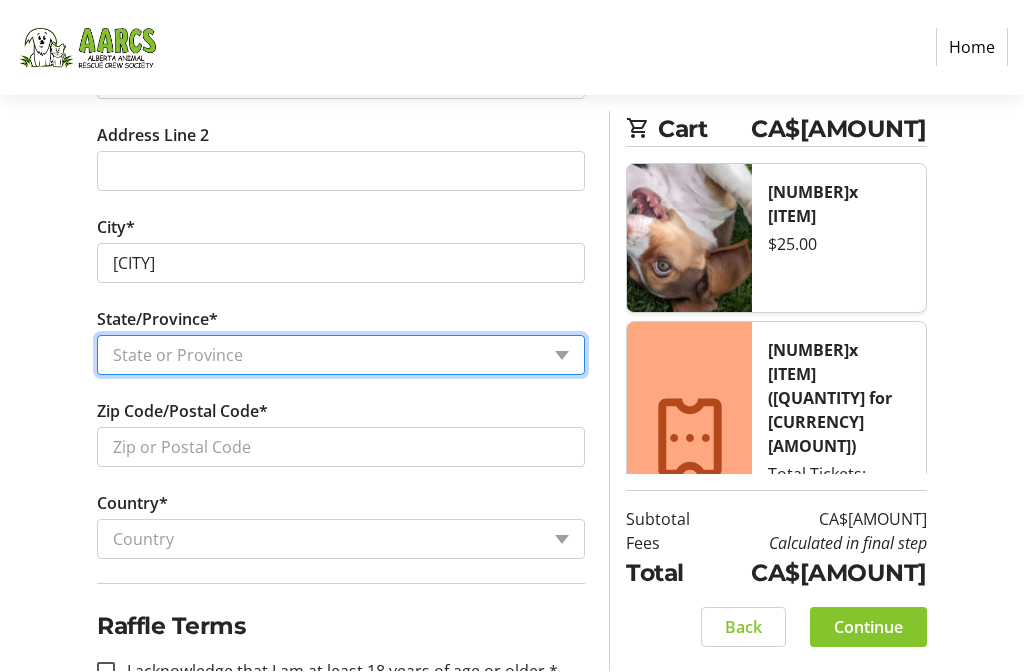 select on "AB" 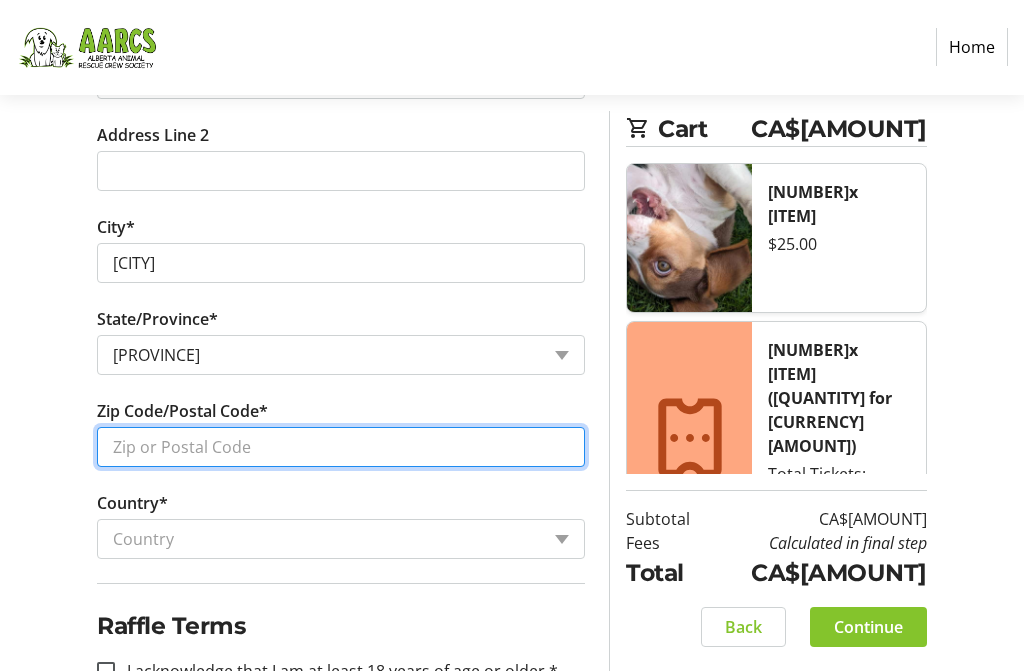 click on "Zip Code/Postal Code*" at bounding box center [341, 448] 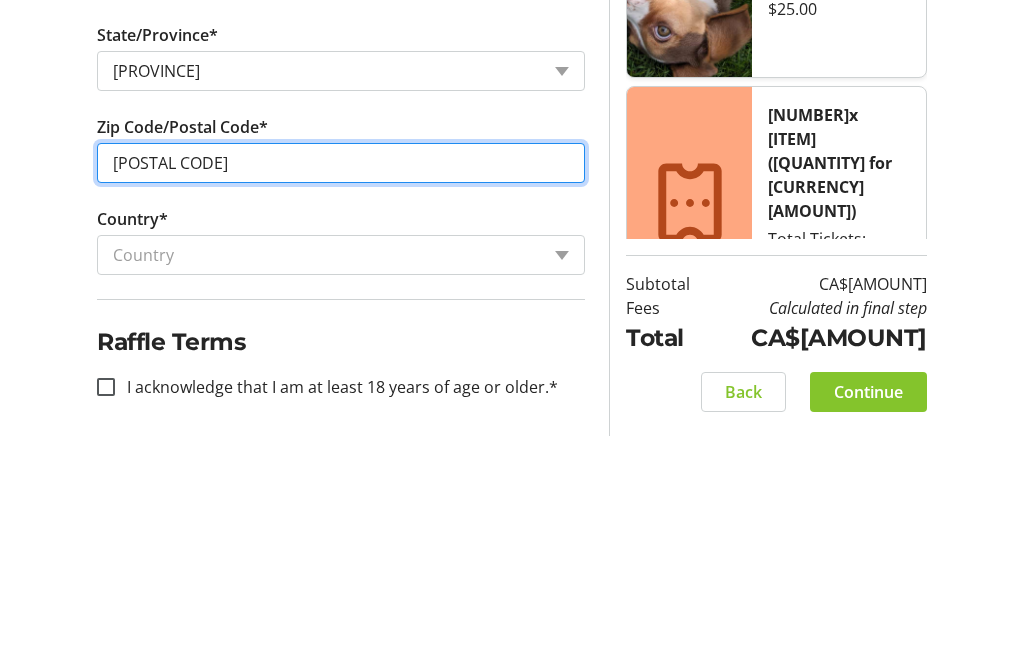 scroll, scrollTop: 978, scrollLeft: 0, axis: vertical 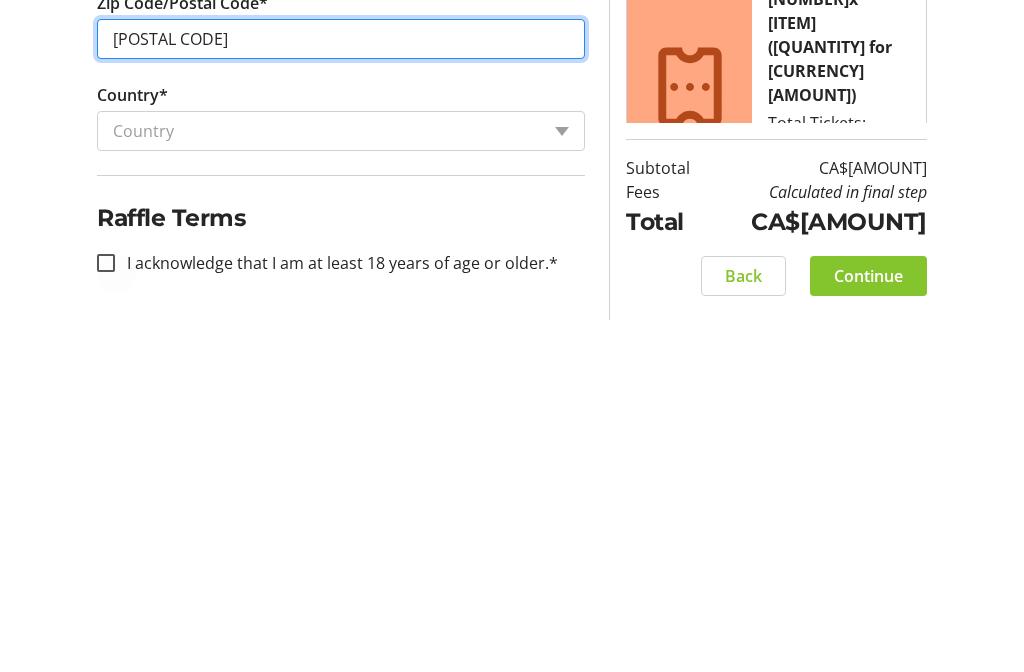 type on "[POSTAL CODE]" 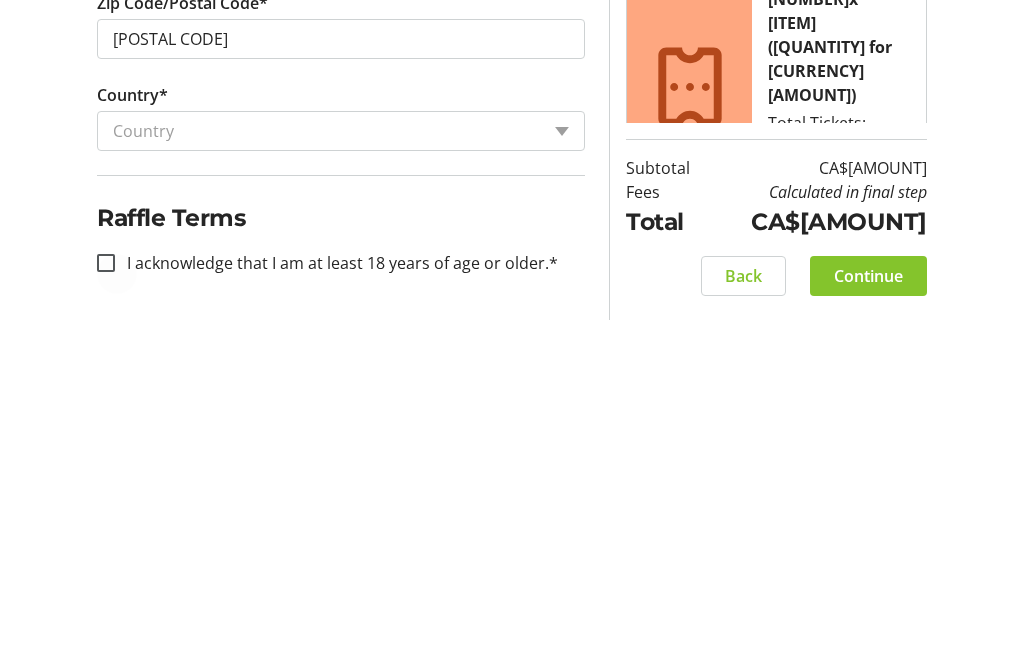 click at bounding box center [106, 615] 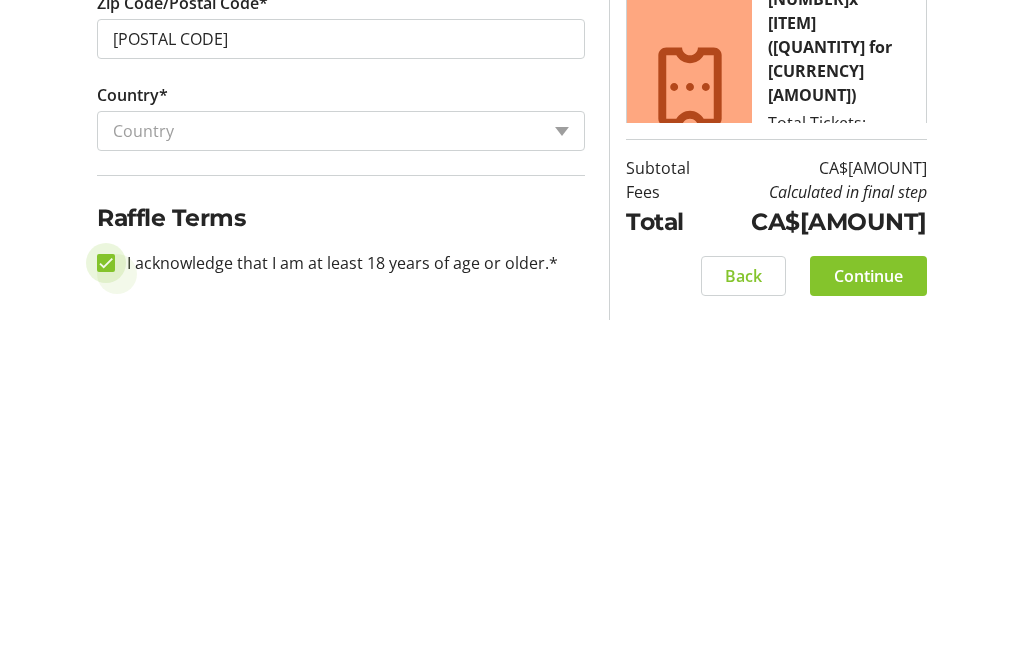 checkbox on "true" 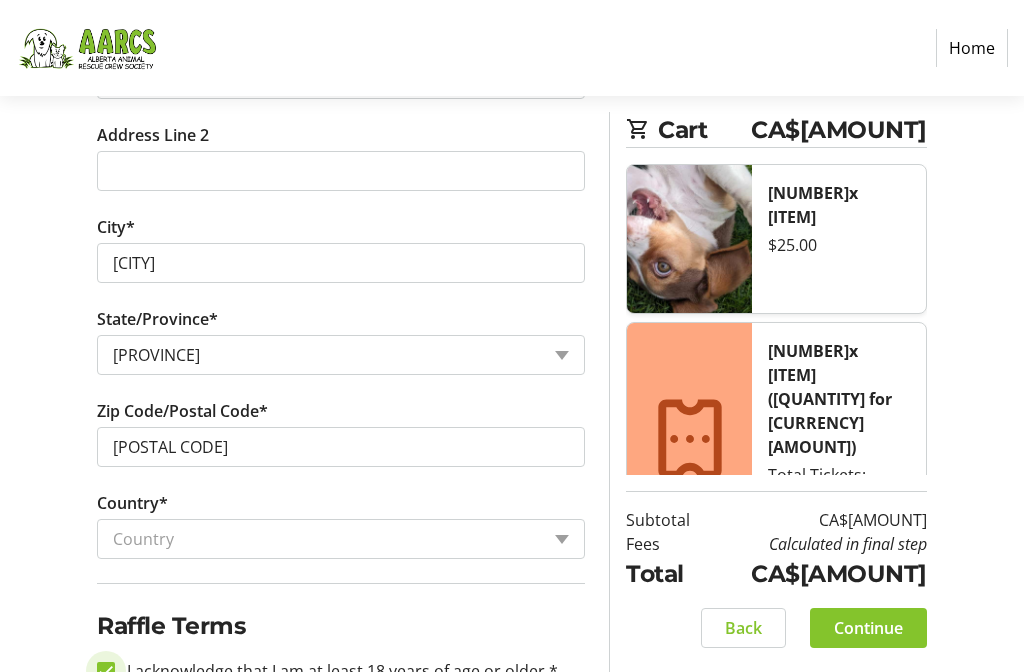 scroll, scrollTop: 922, scrollLeft: 0, axis: vertical 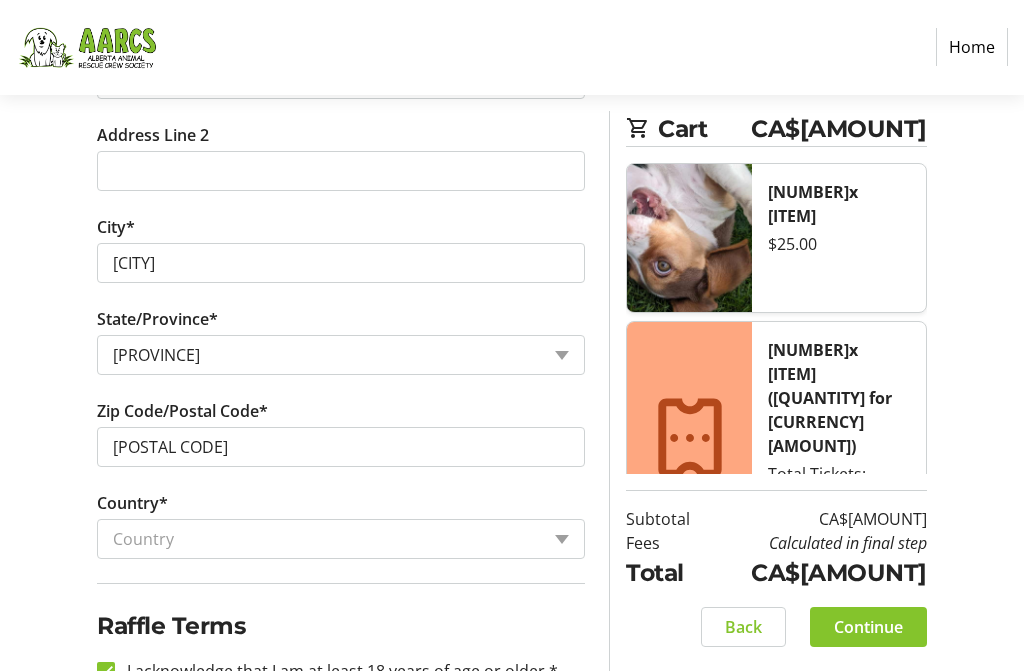 click 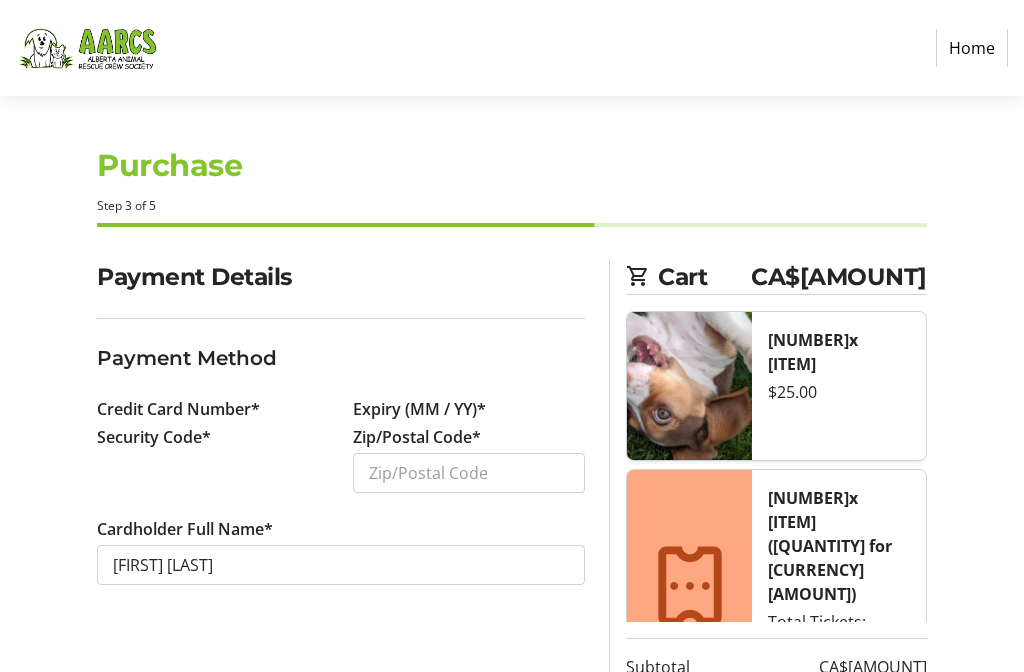 scroll, scrollTop: 0, scrollLeft: 0, axis: both 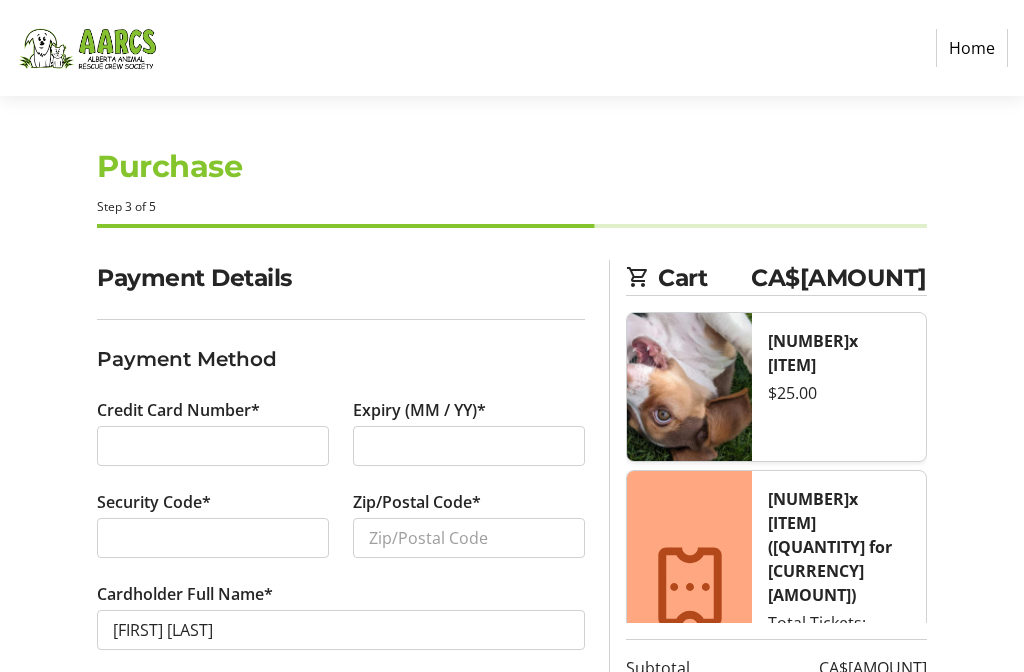 click at bounding box center [213, 446] 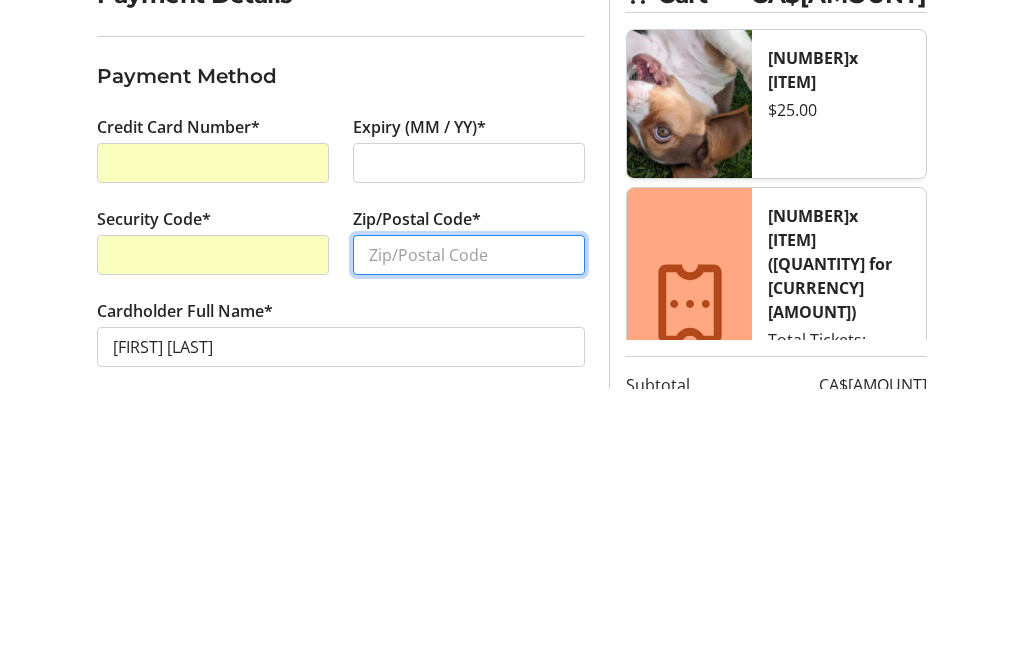 click on "Zip/Postal Code*" at bounding box center (469, 538) 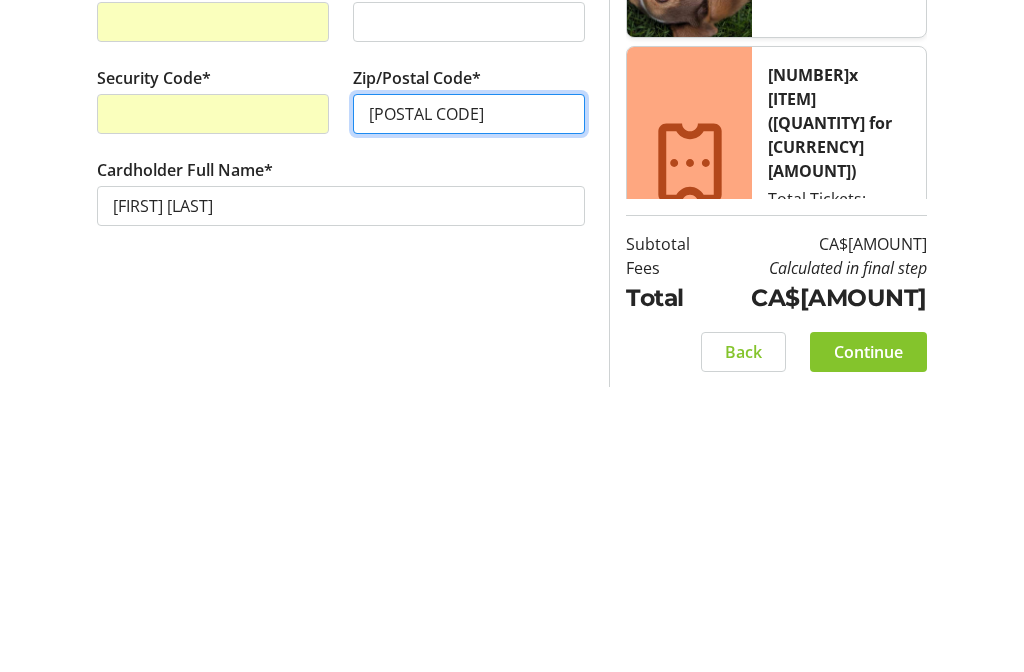 scroll, scrollTop: 153, scrollLeft: 0, axis: vertical 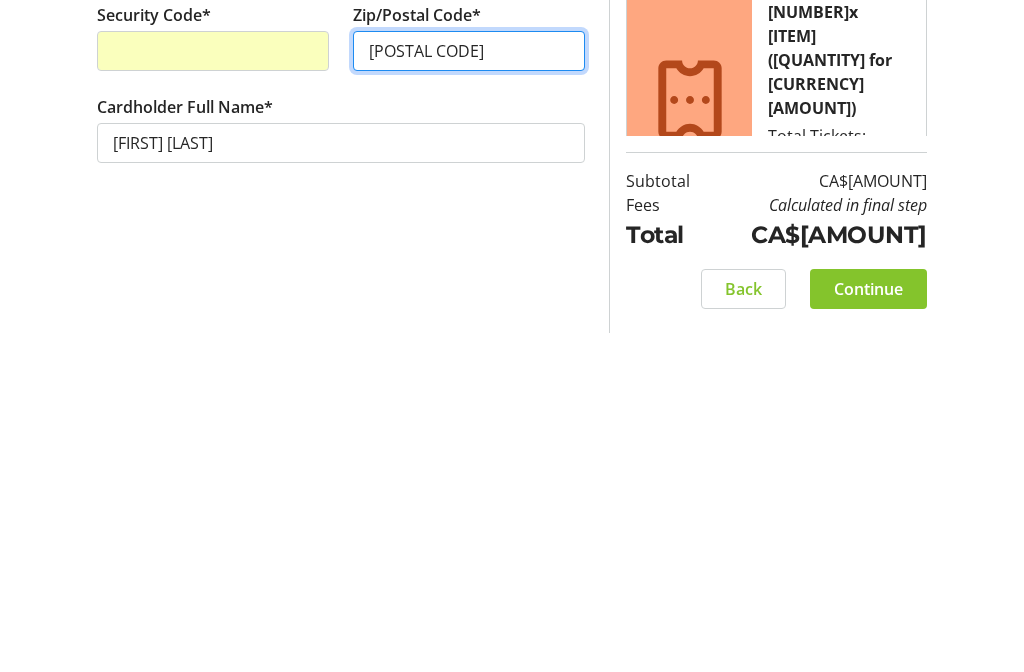 type on "[POSTAL CODE]" 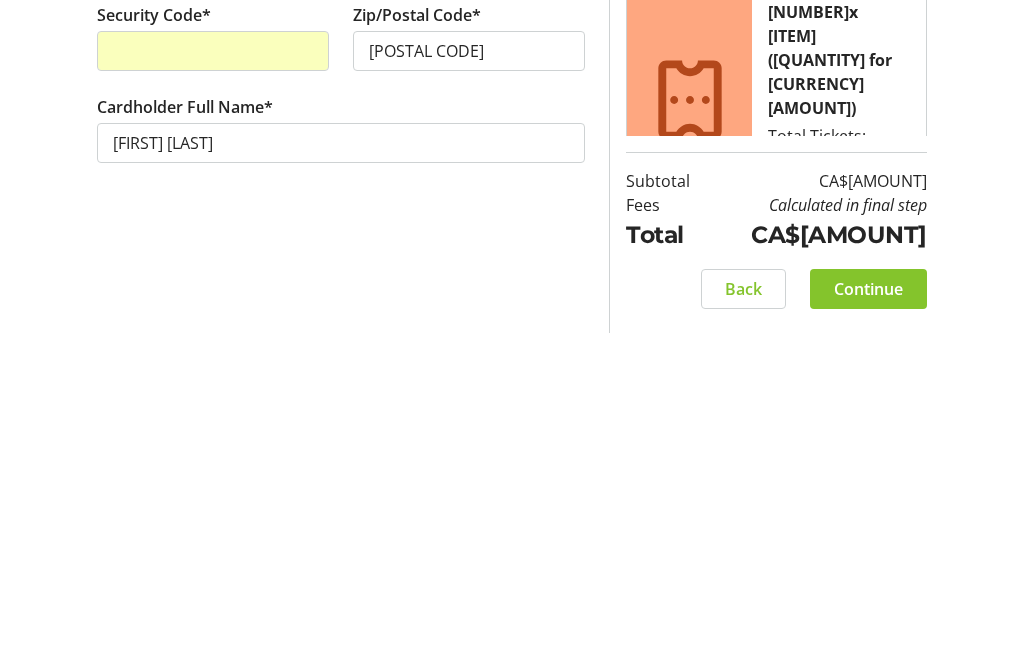 click on "Continue" 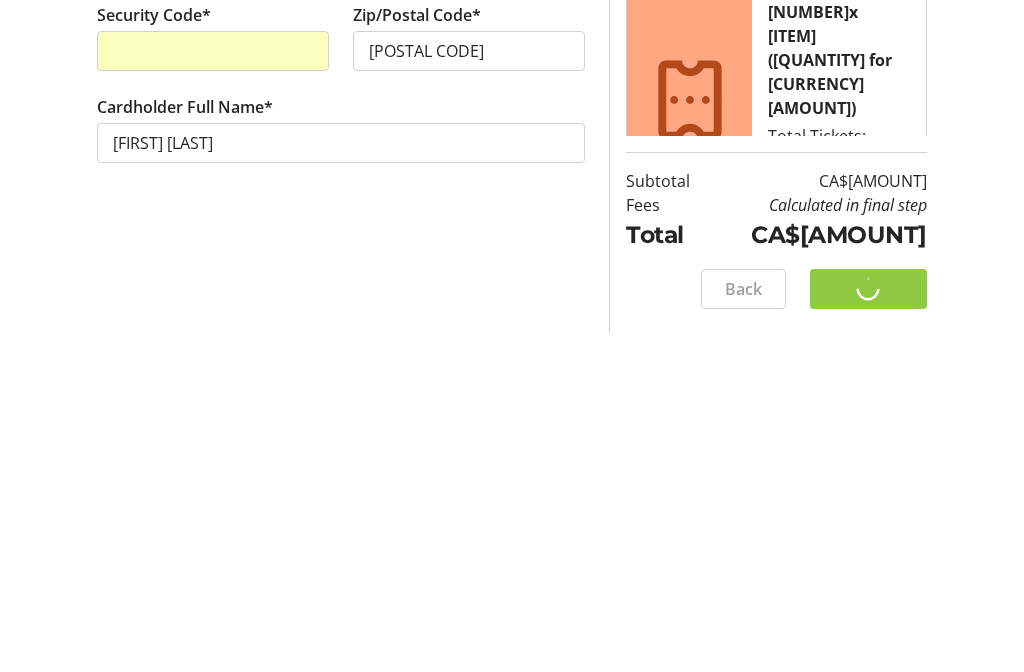 scroll, scrollTop: 97, scrollLeft: 0, axis: vertical 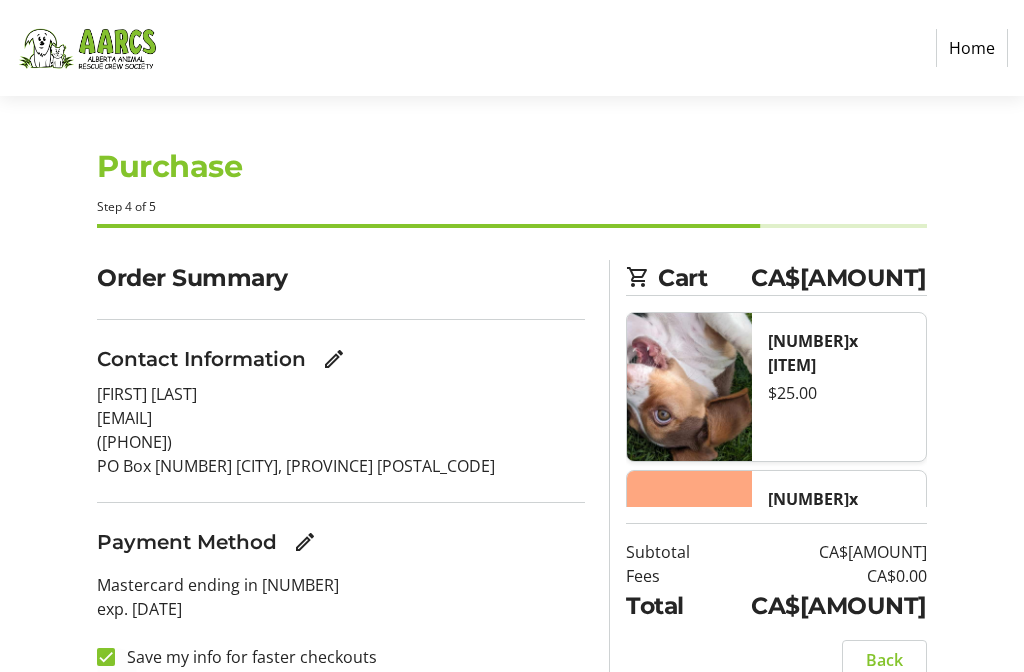 click at bounding box center (106, 657) 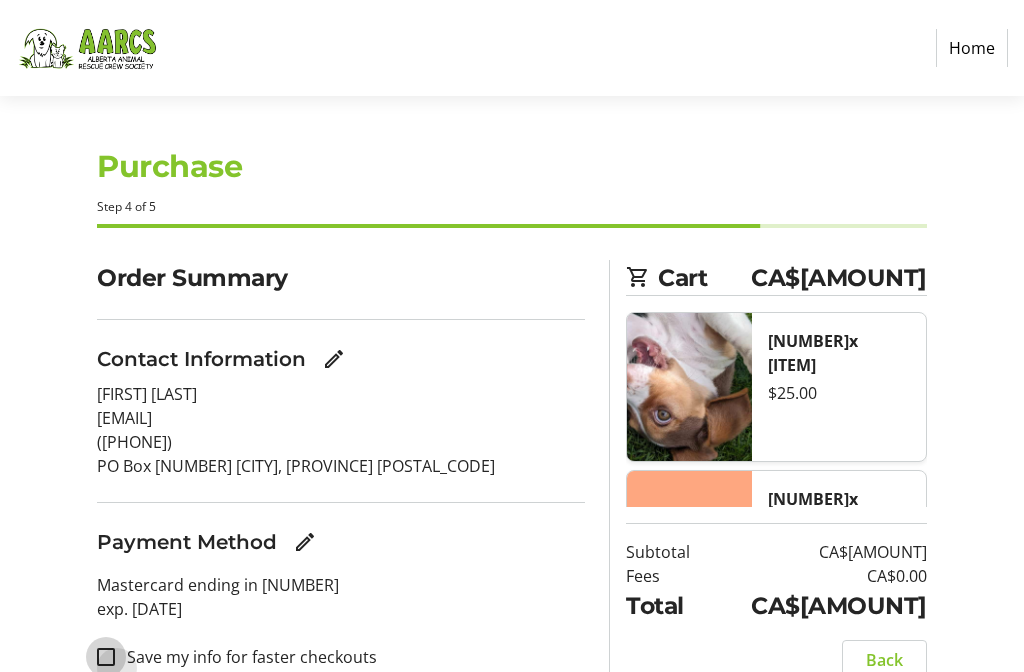 checkbox on "false" 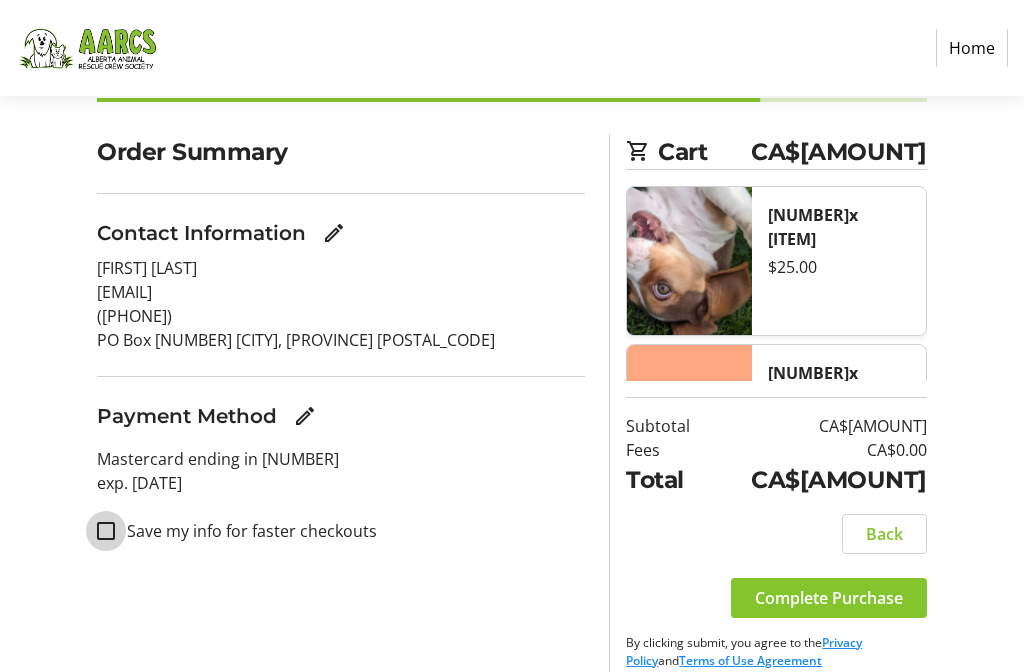 scroll, scrollTop: 147, scrollLeft: 0, axis: vertical 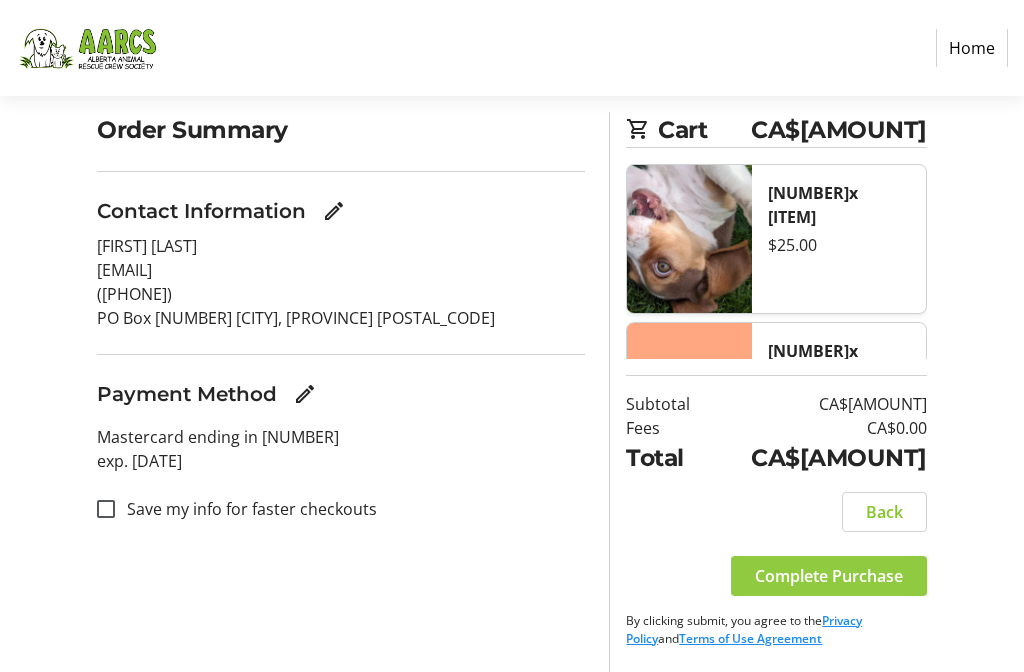 click on "Complete Purchase" 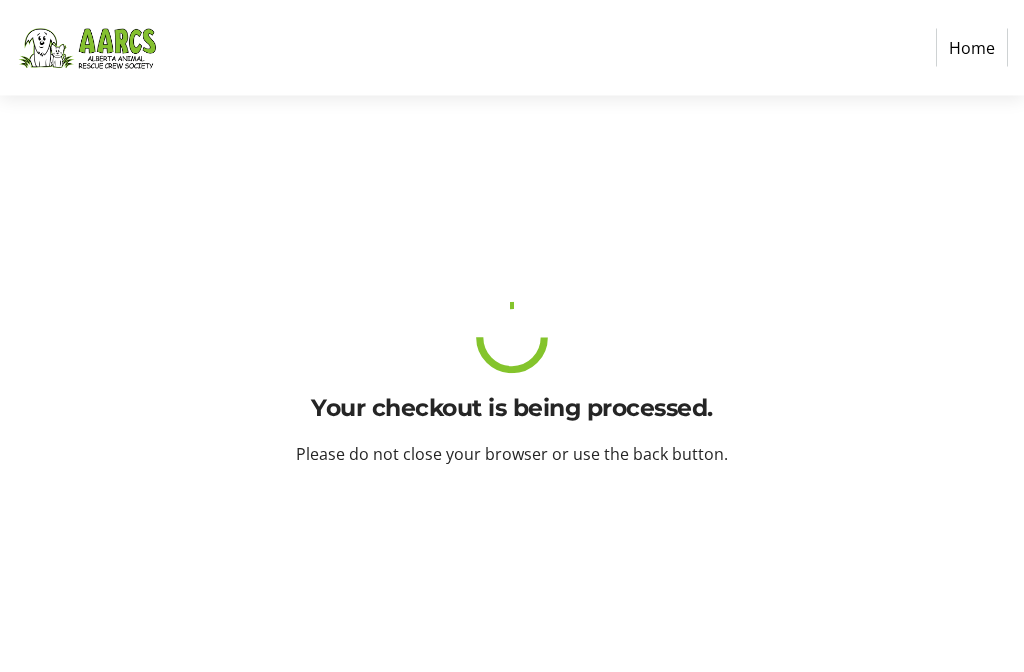 scroll, scrollTop: 0, scrollLeft: 0, axis: both 